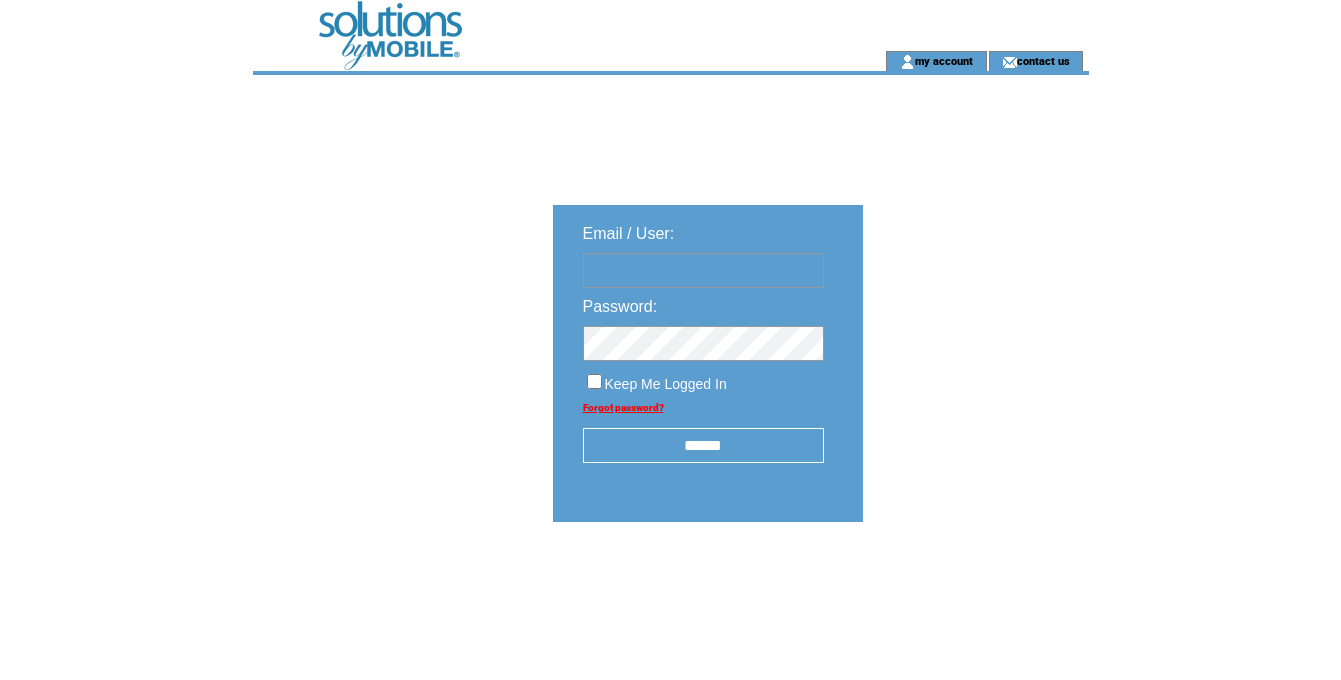 scroll, scrollTop: 0, scrollLeft: 0, axis: both 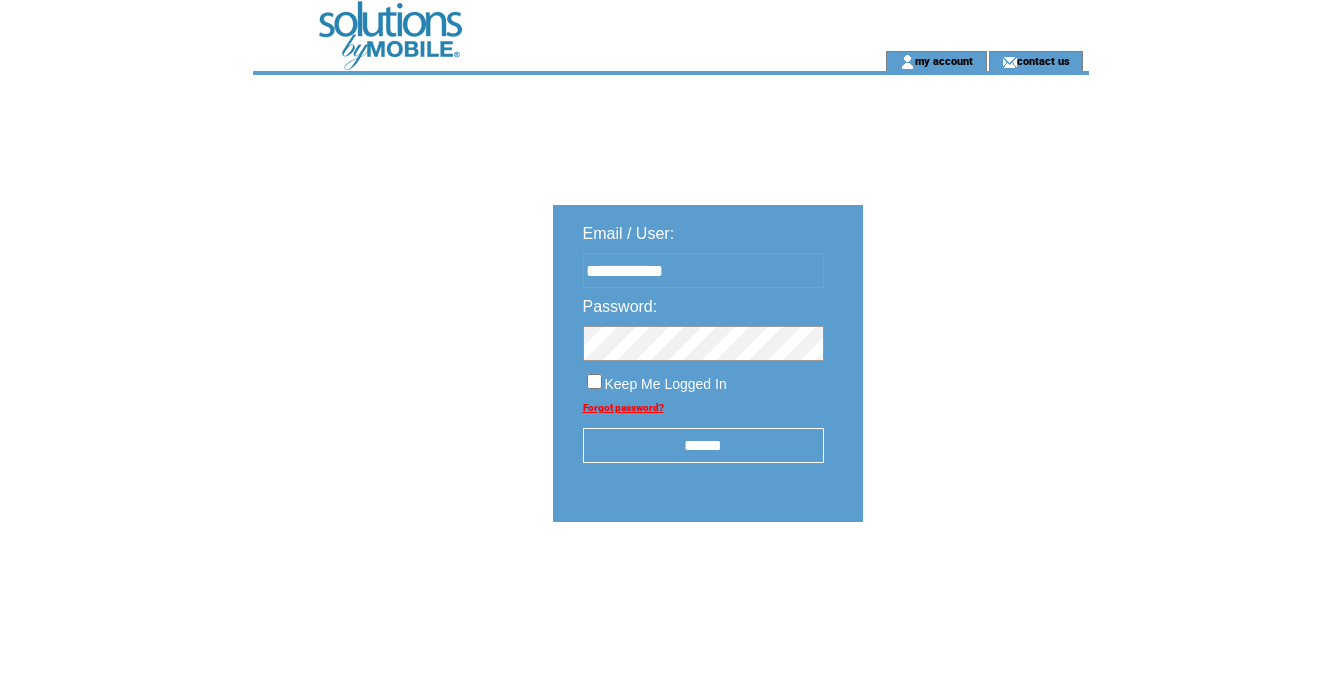 click on "******" at bounding box center [703, 445] 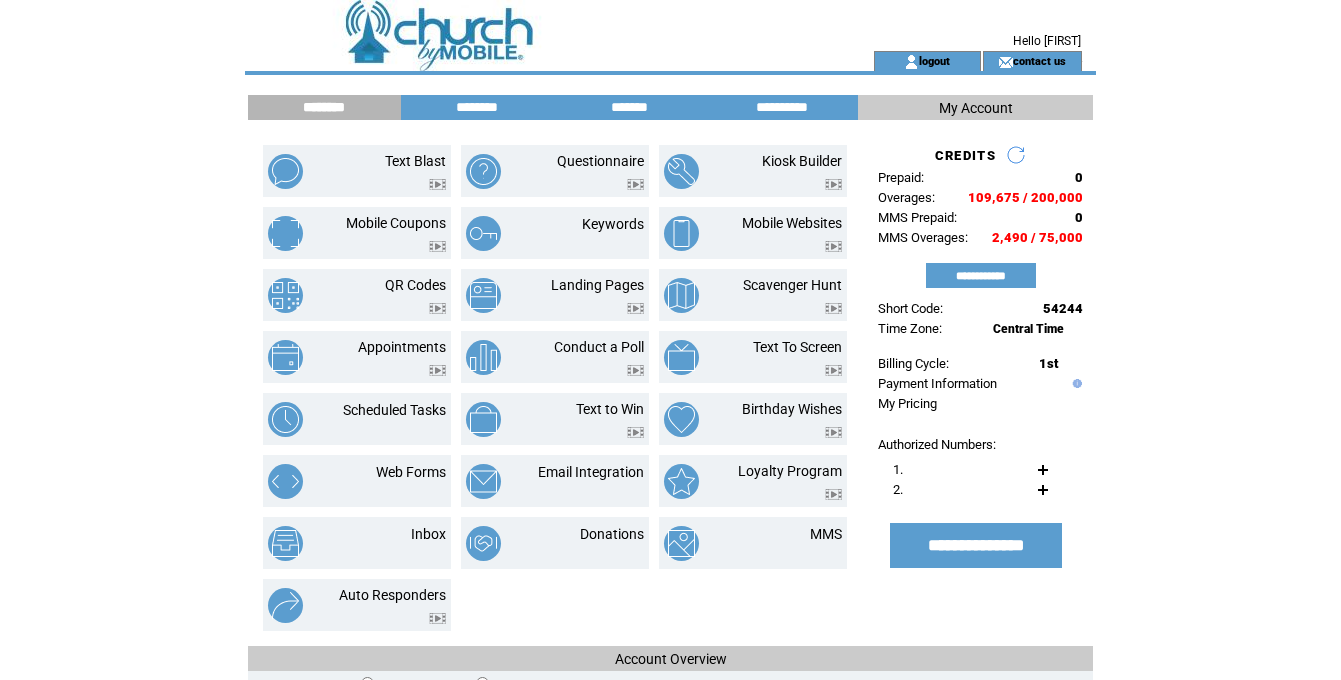scroll, scrollTop: 0, scrollLeft: 0, axis: both 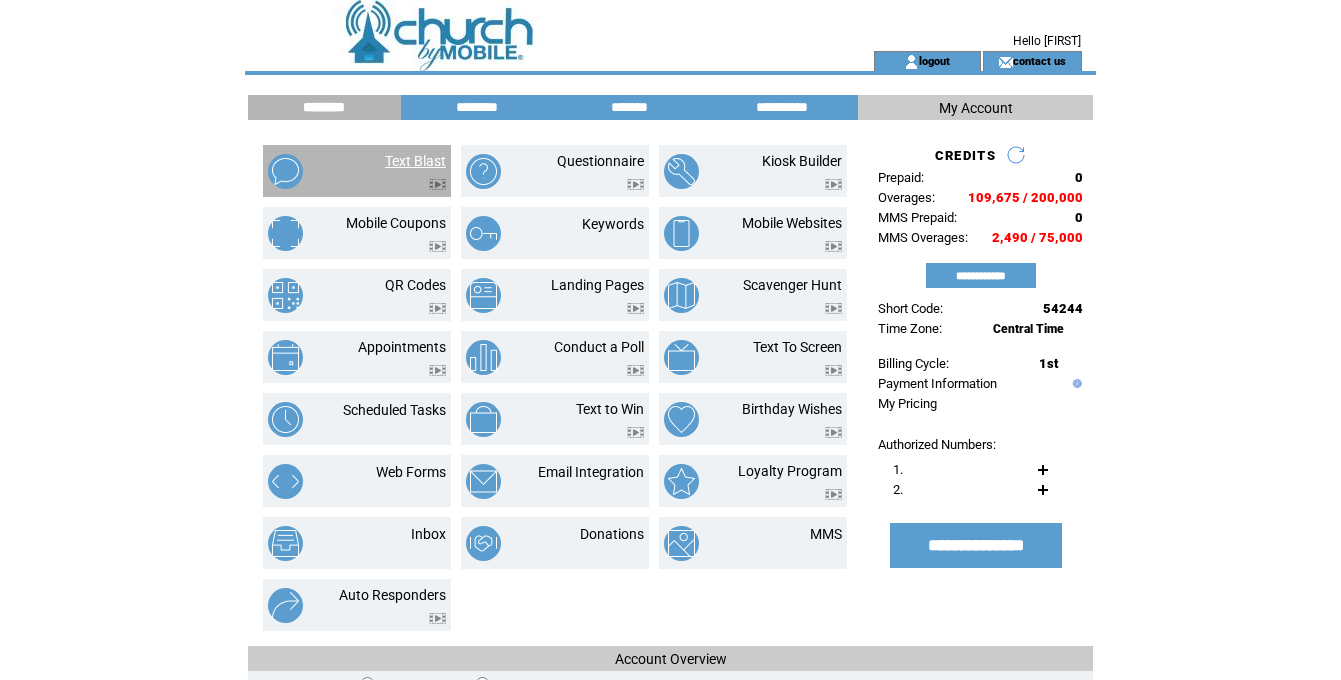 click on "Text Blast" at bounding box center (415, 161) 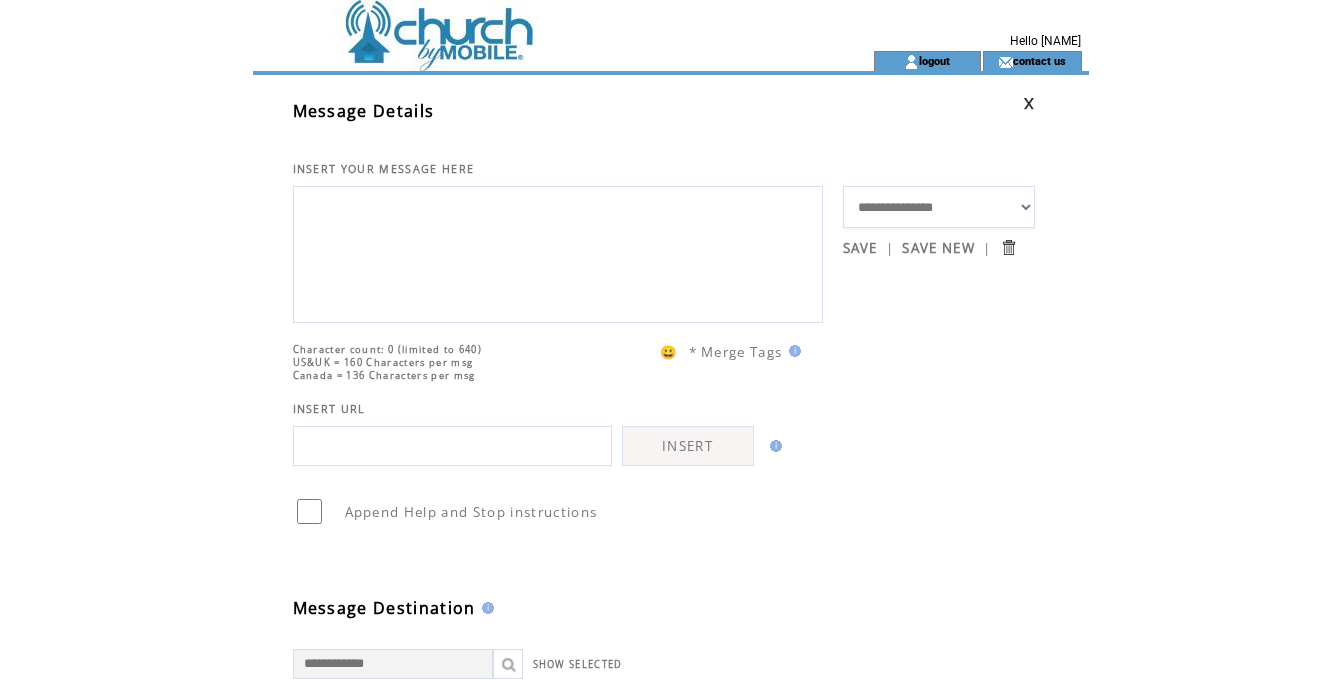 scroll, scrollTop: 0, scrollLeft: 0, axis: both 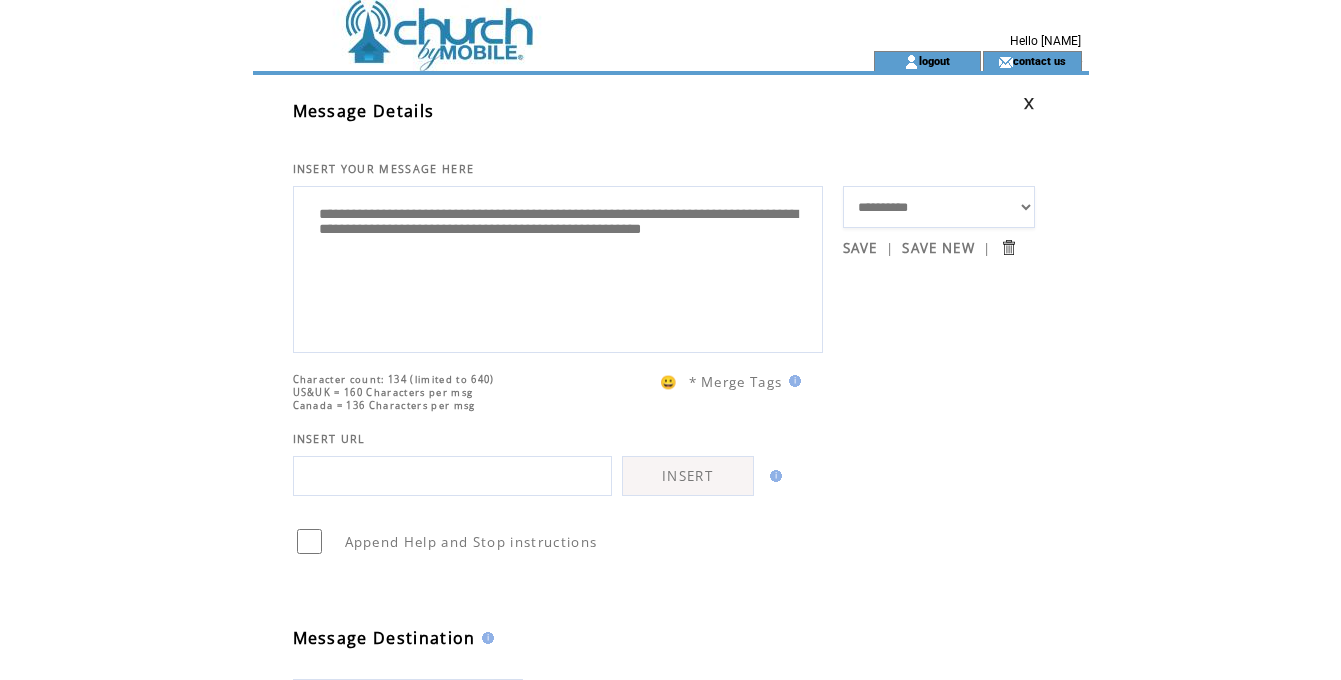 drag, startPoint x: 513, startPoint y: 217, endPoint x: 231, endPoint y: 211, distance: 282.0638 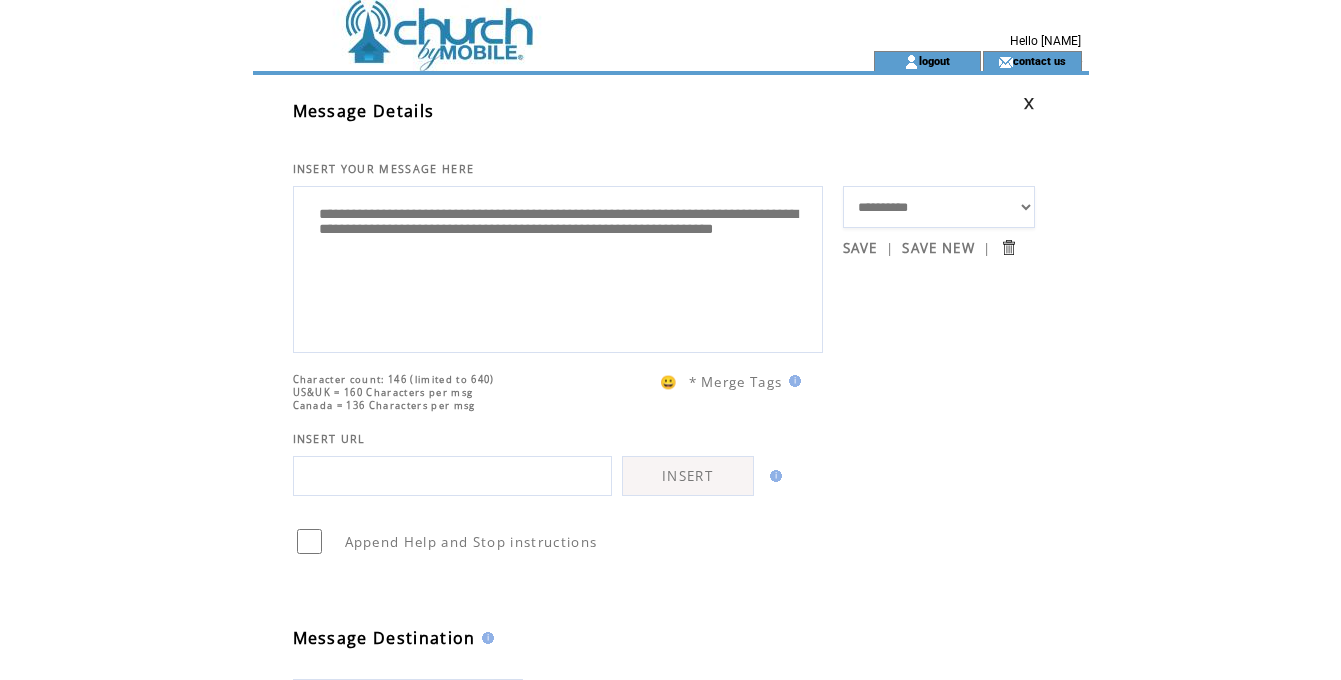 drag, startPoint x: 436, startPoint y: 236, endPoint x: 309, endPoint y: 231, distance: 127.09839 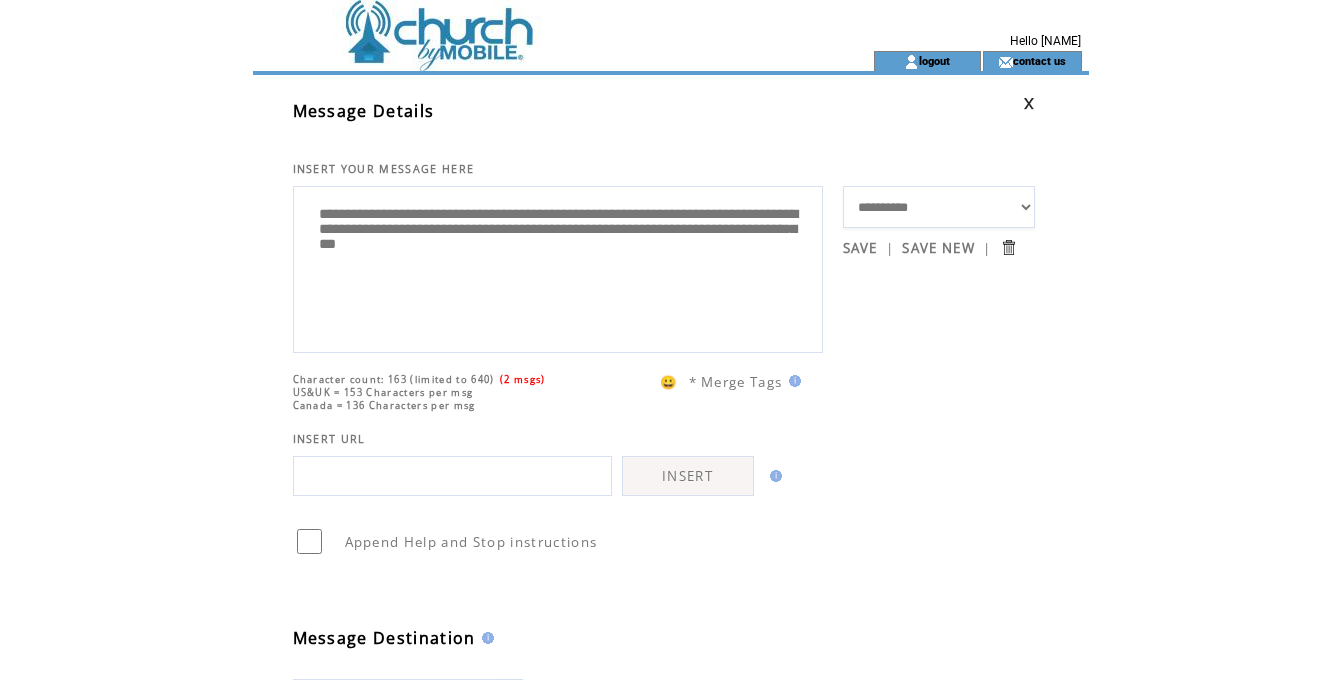 click on "**********" at bounding box center [558, 267] 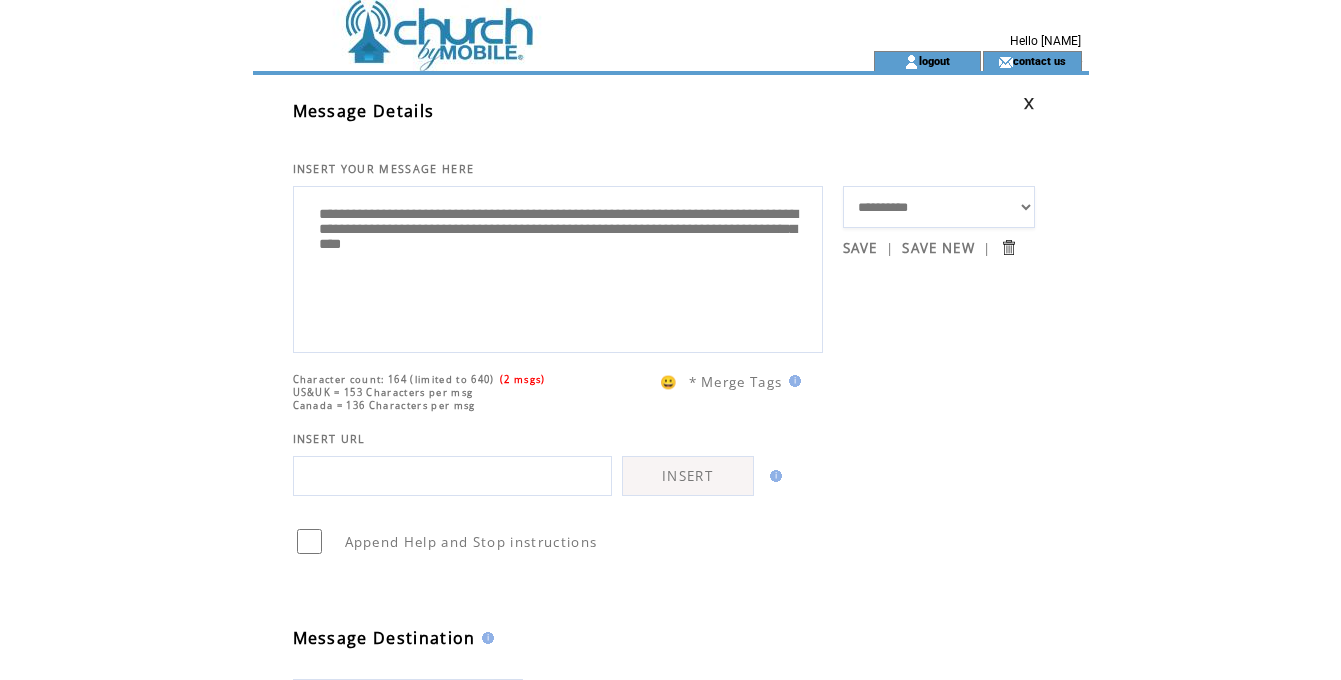 click on "**********" at bounding box center (558, 267) 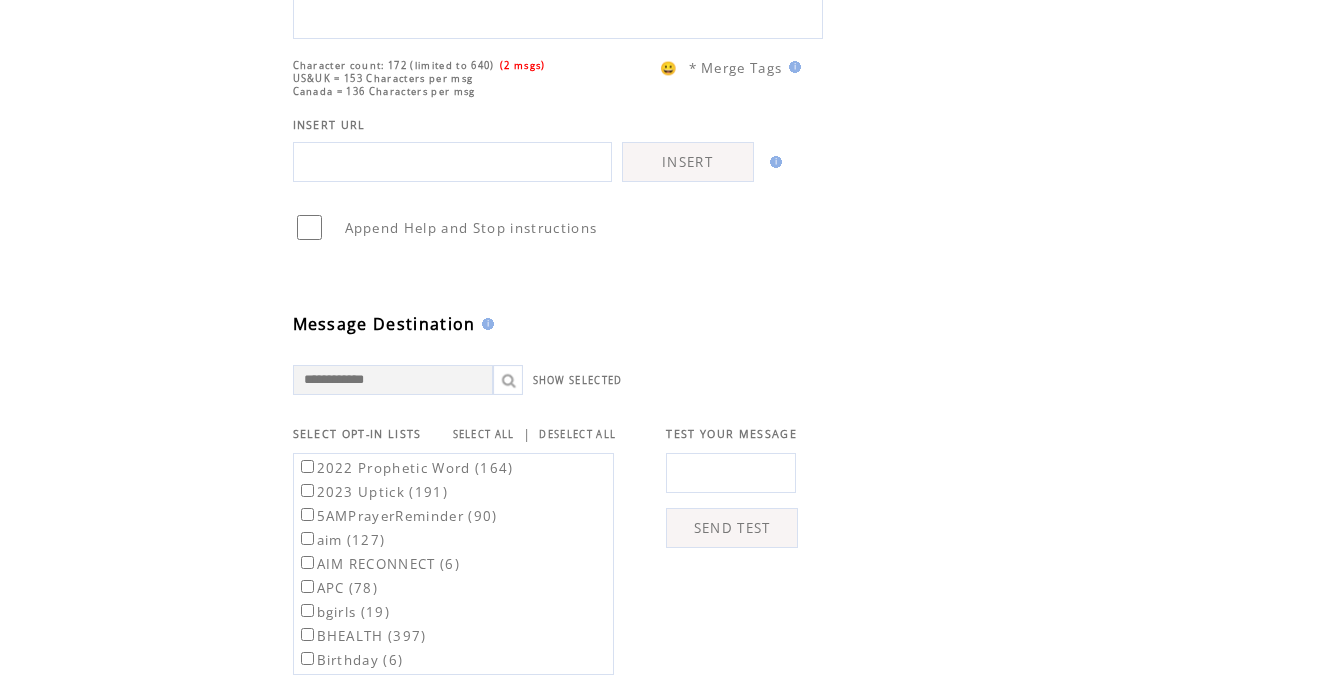scroll, scrollTop: 346, scrollLeft: 0, axis: vertical 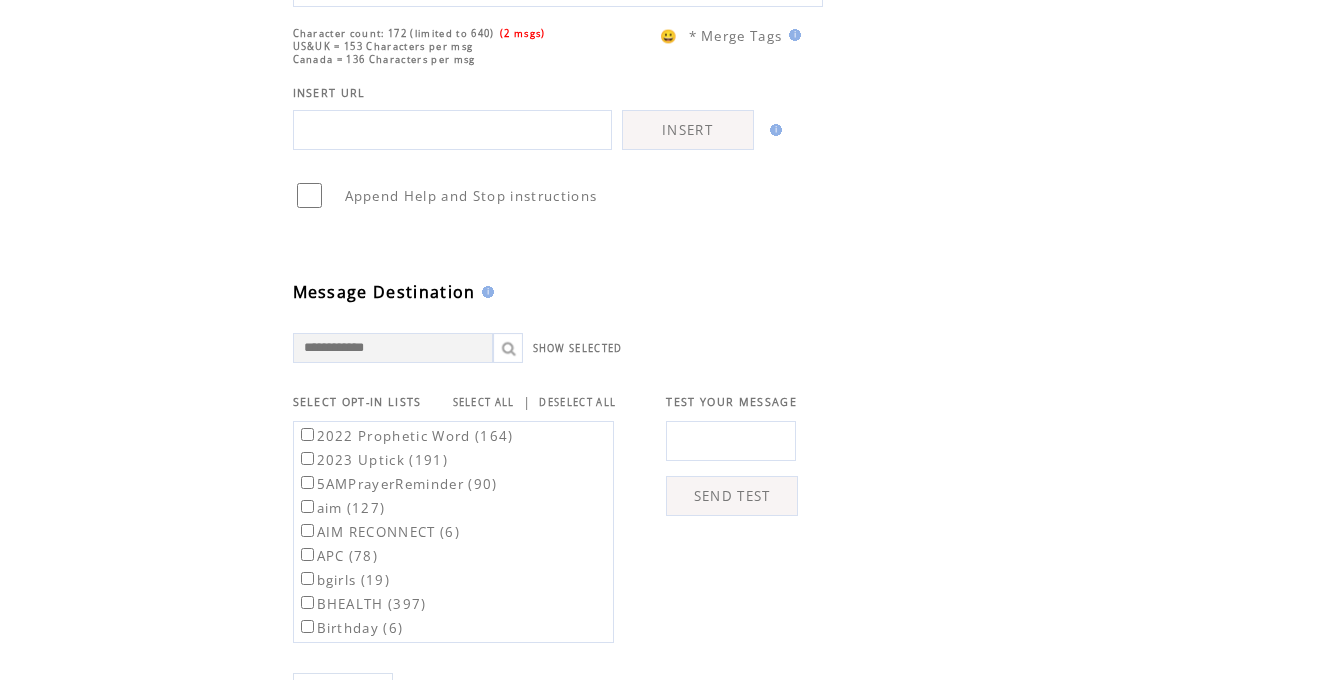 type on "**********" 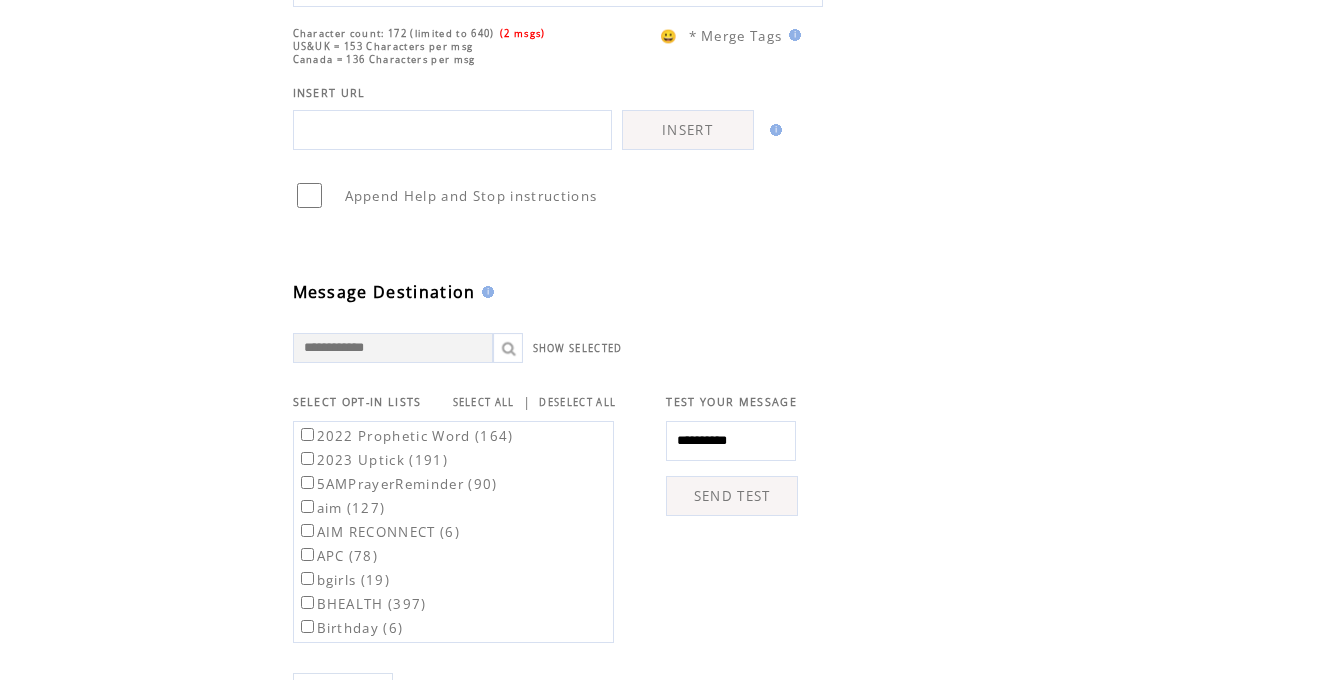 type on "**********" 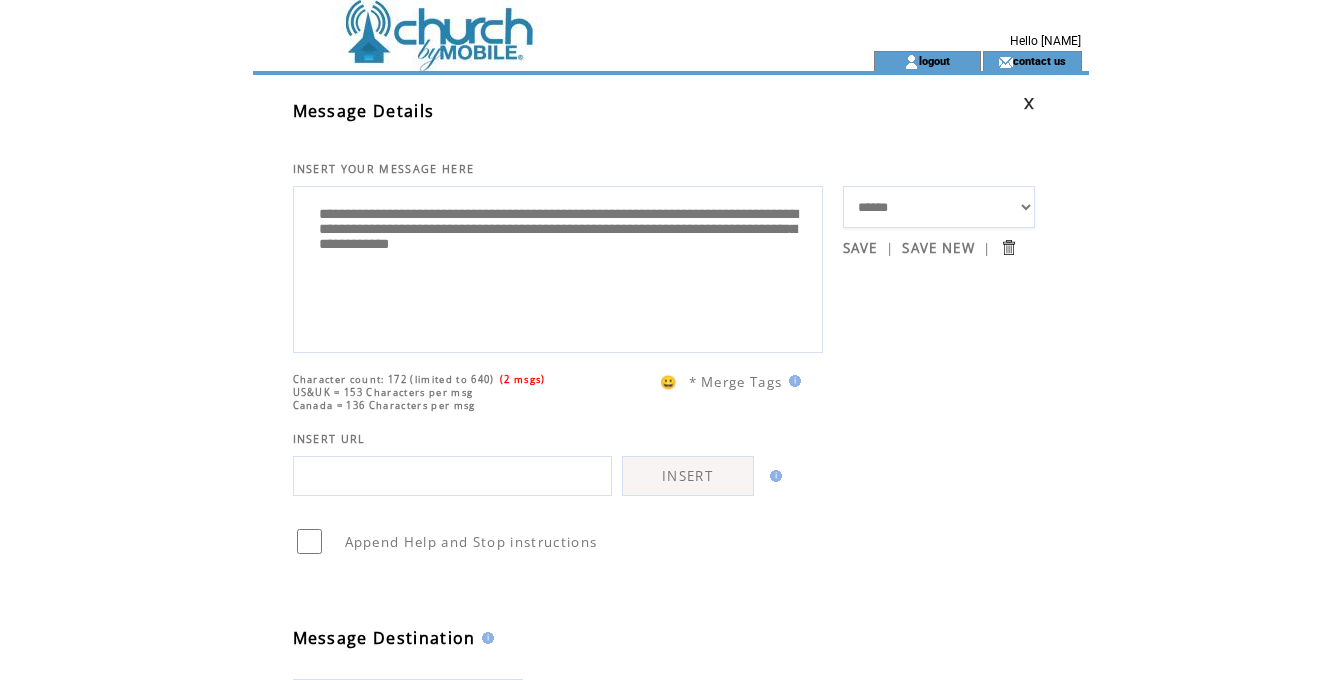 scroll, scrollTop: 0, scrollLeft: 0, axis: both 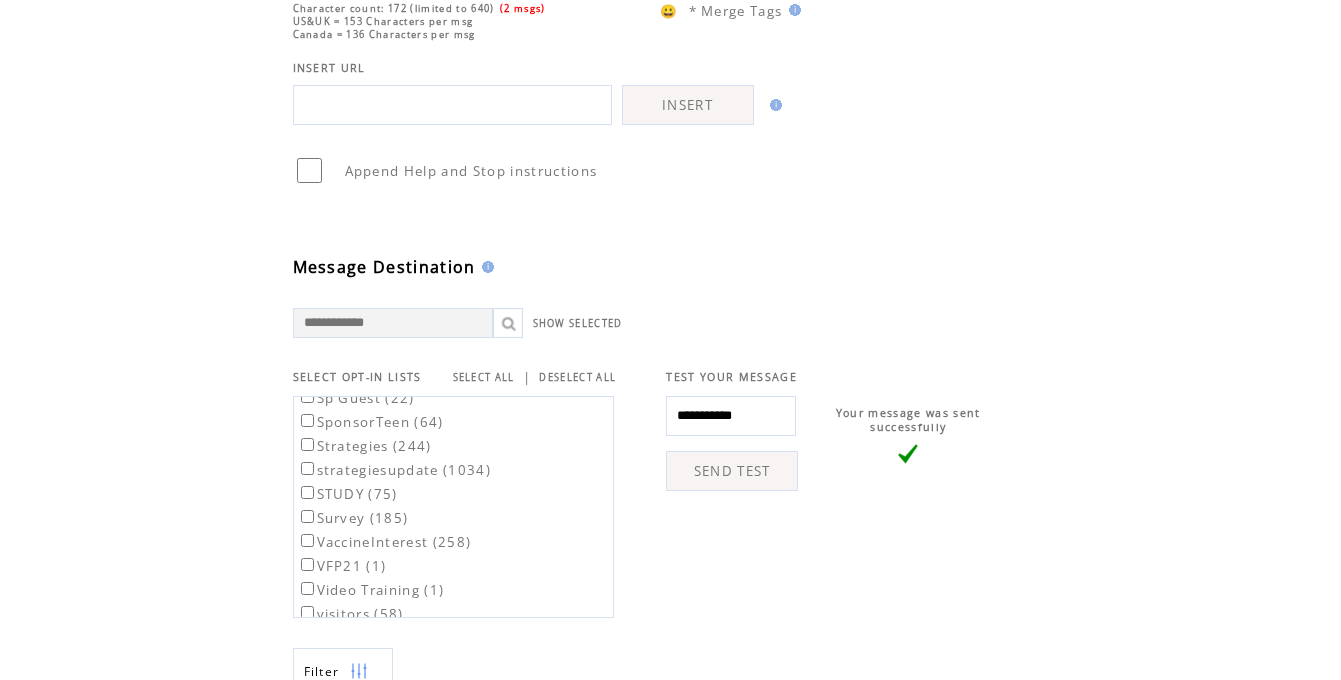 type on "**********" 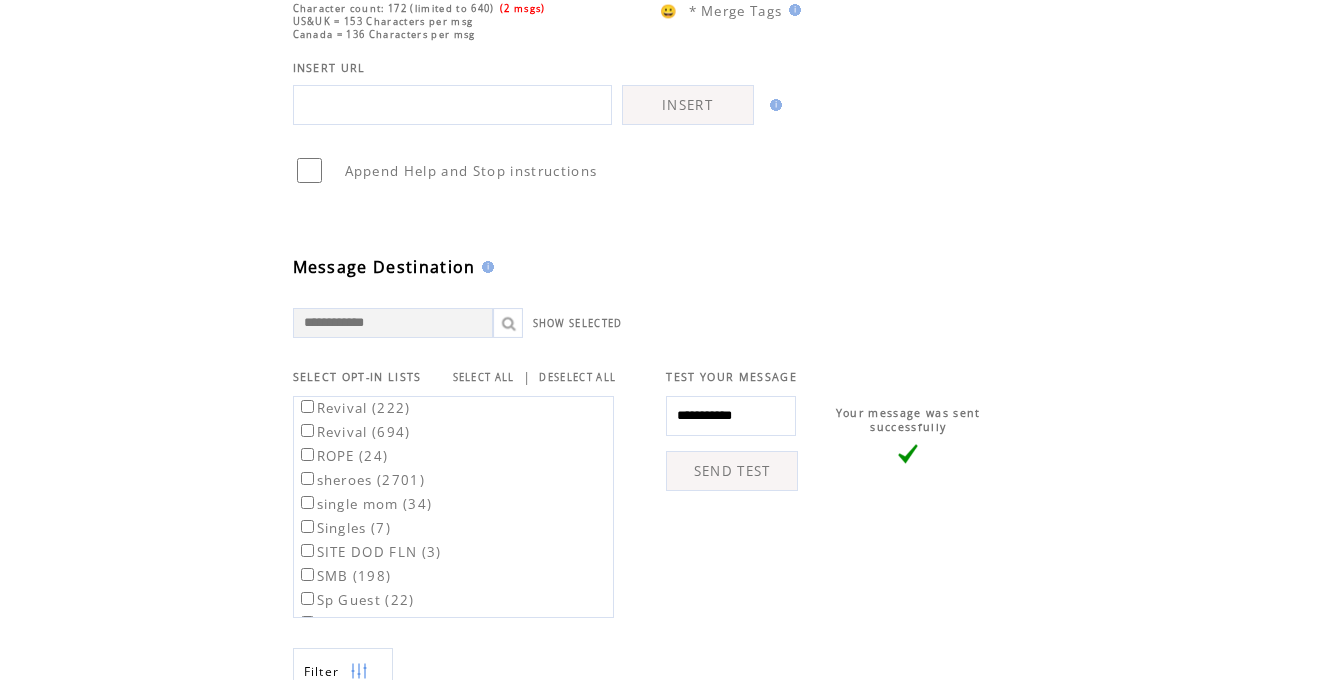 scroll, scrollTop: 1754, scrollLeft: 0, axis: vertical 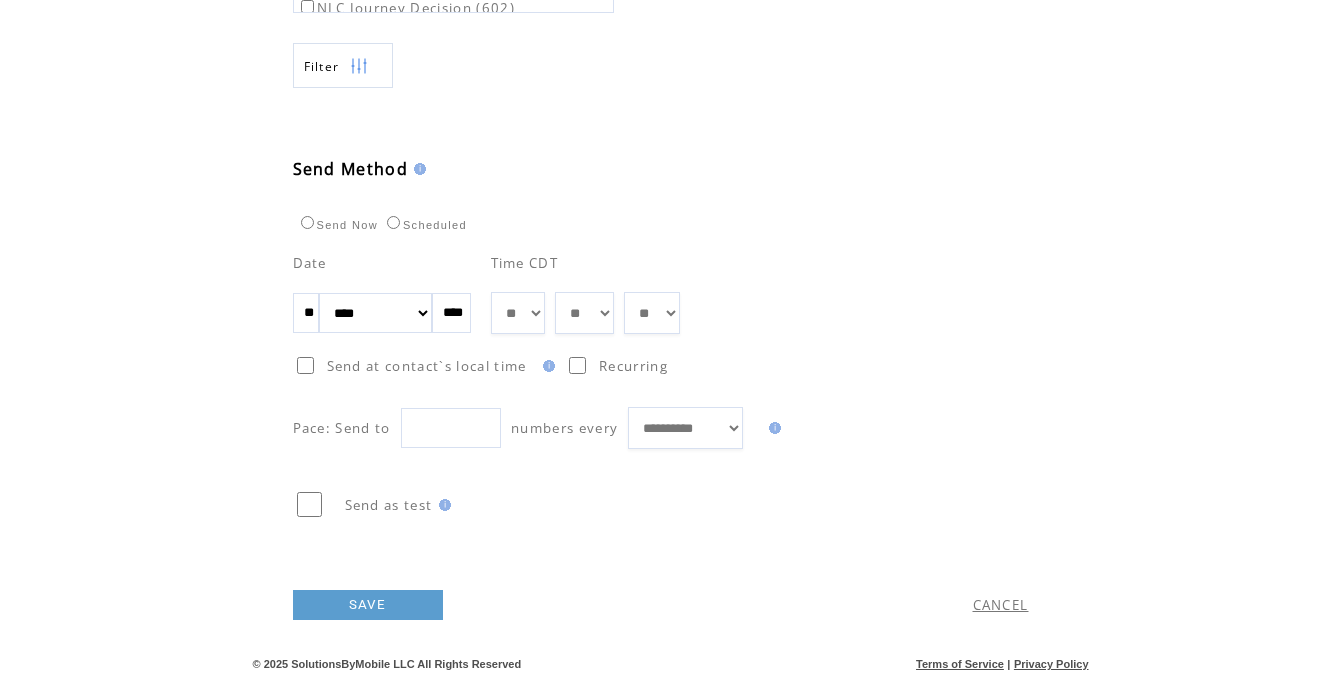 click on "** 	 ** 	 ** 	 ** 	 ** 	 ** 	 ** 	 ** 	 ** 	 ** 	 ** 	 ** 	 **" at bounding box center [518, 313] 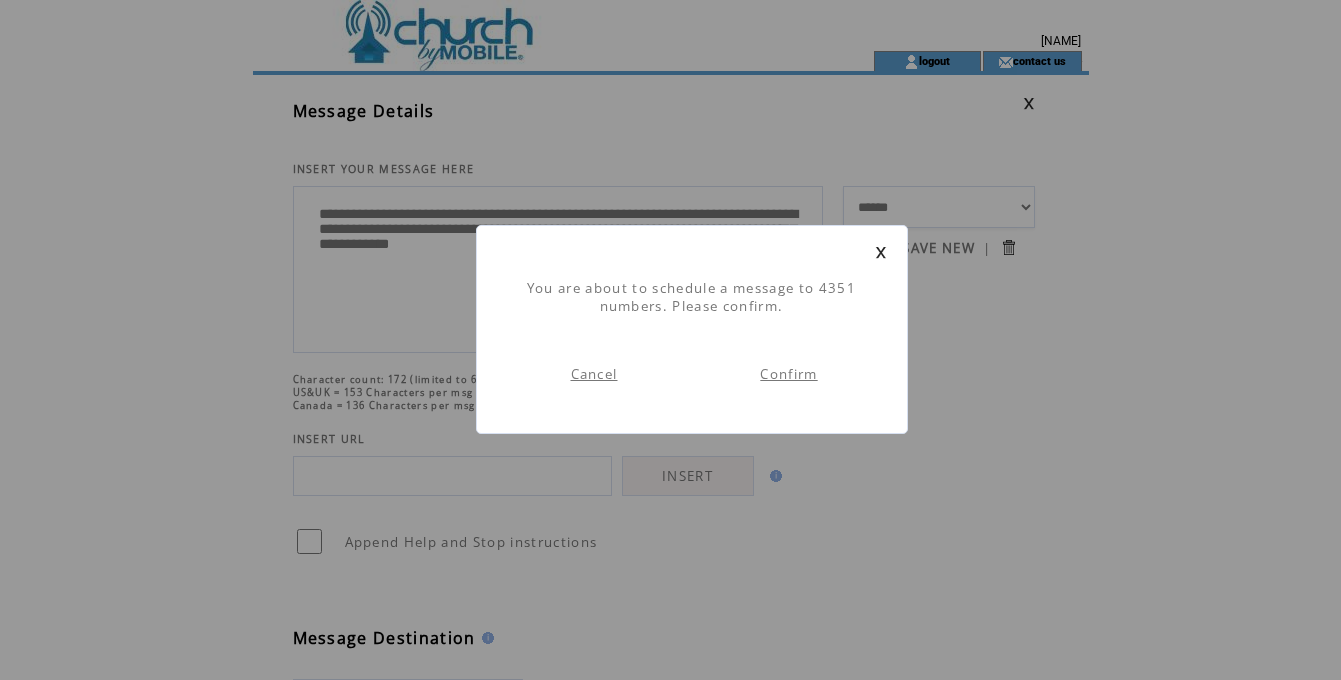 scroll, scrollTop: 1, scrollLeft: 0, axis: vertical 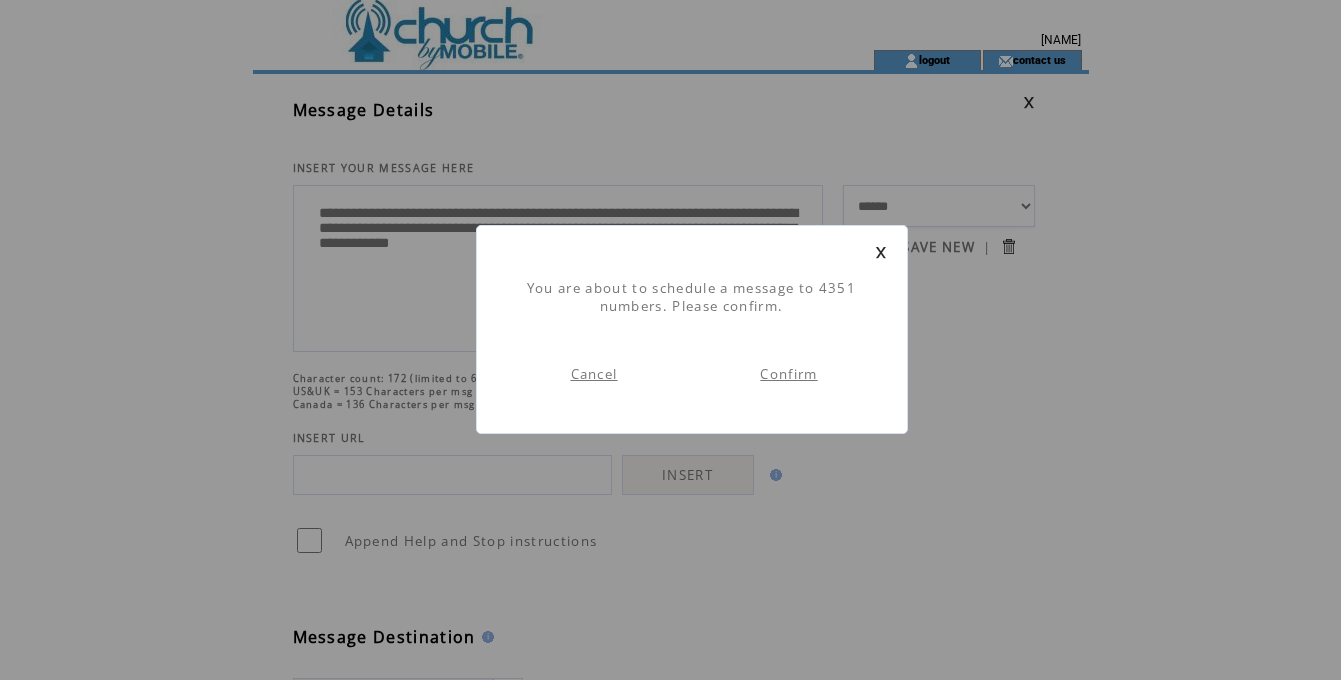 click on "Confirm" at bounding box center [788, 374] 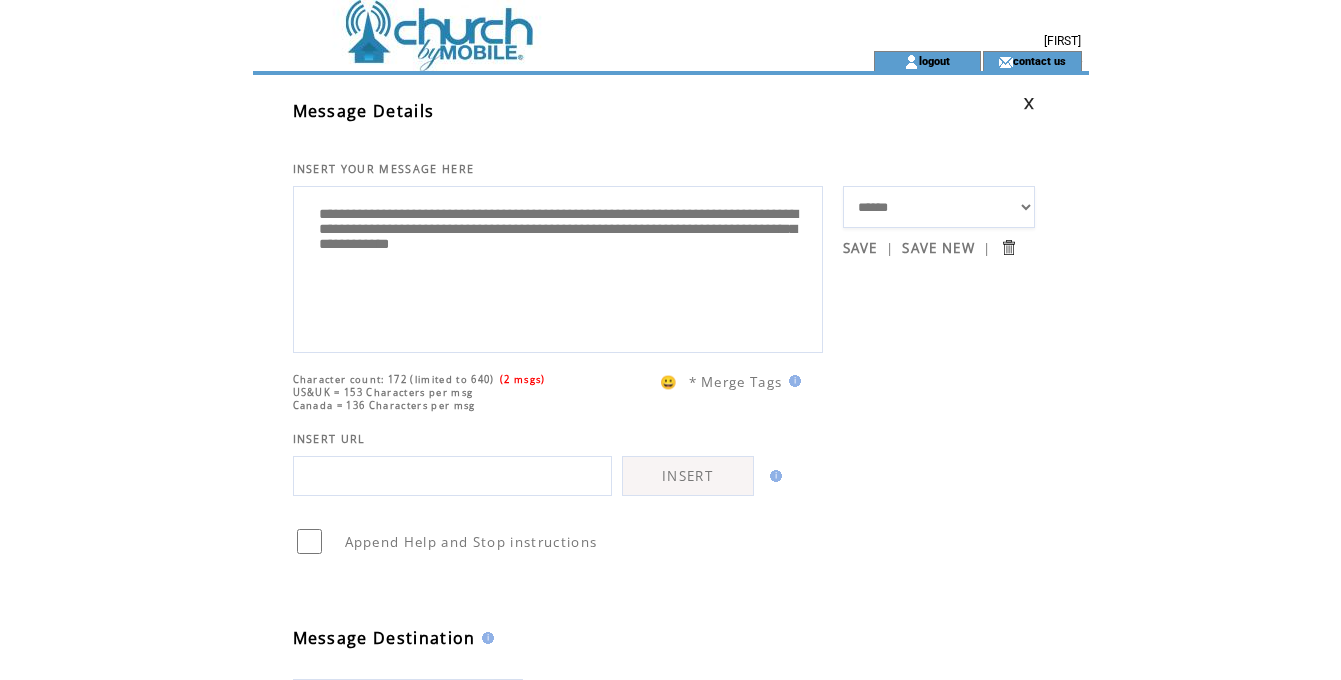 scroll, scrollTop: 1, scrollLeft: 0, axis: vertical 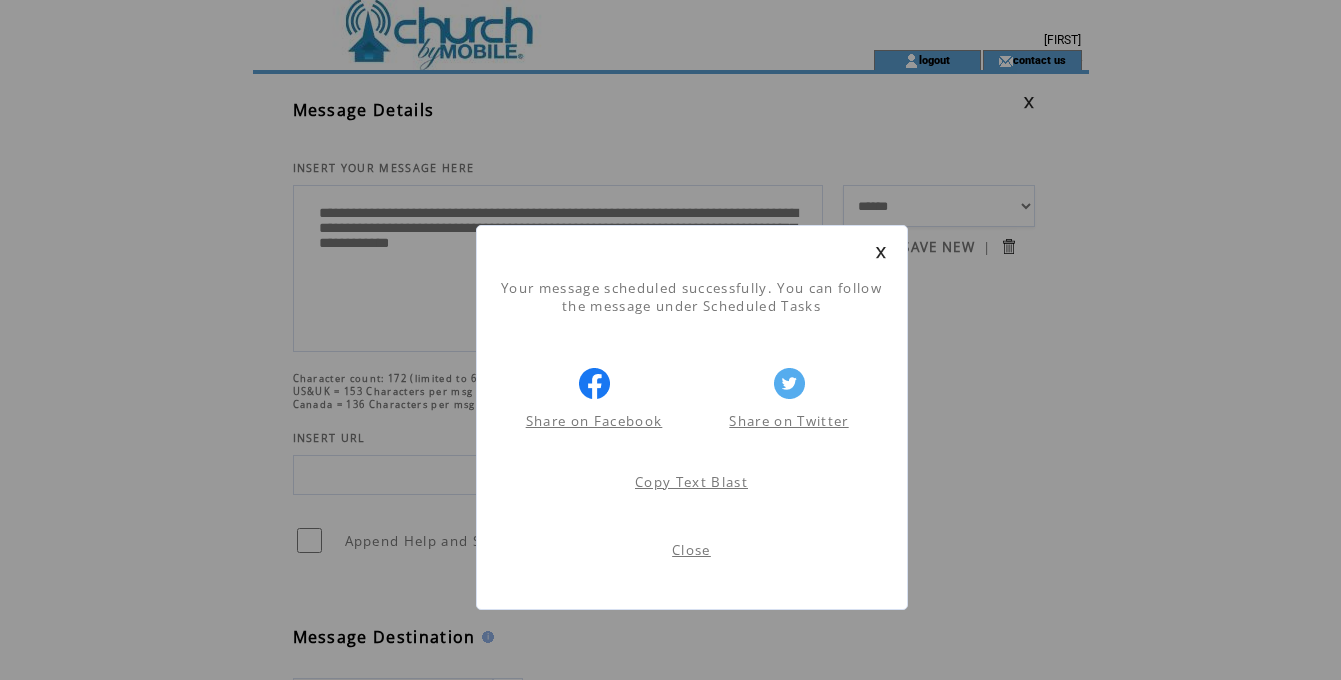 click on "Close" at bounding box center [691, 550] 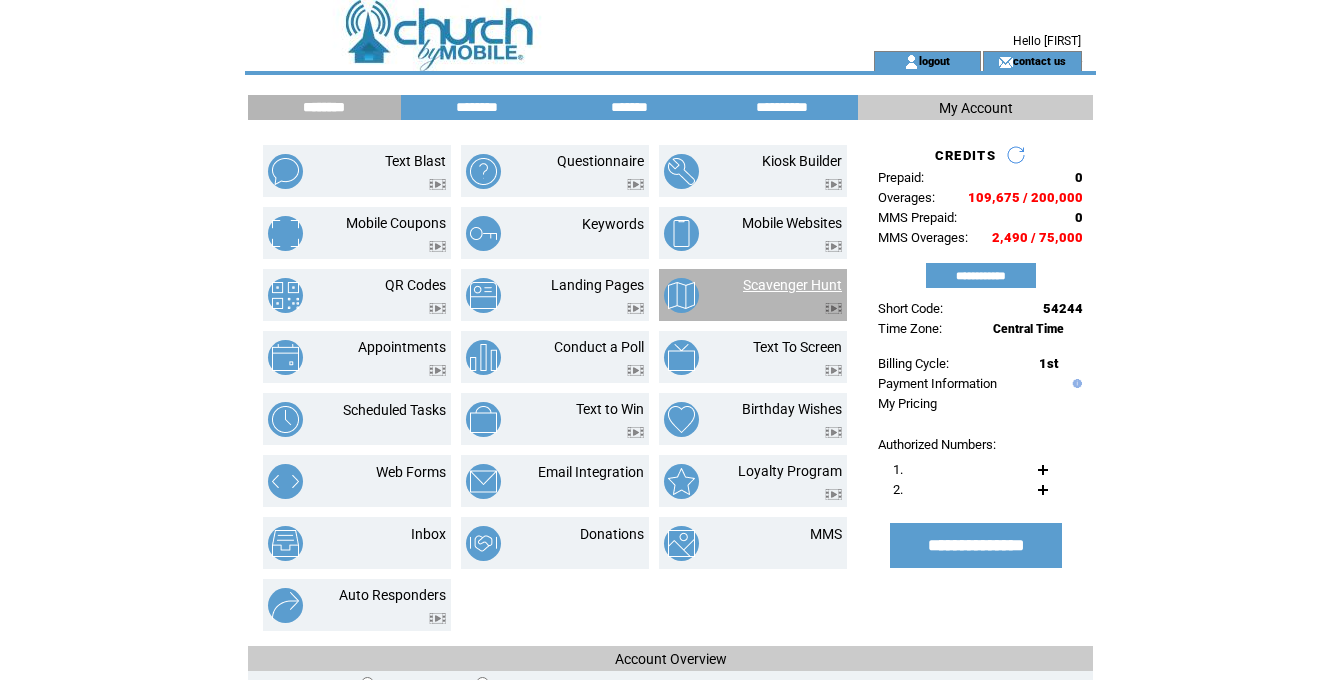 scroll, scrollTop: 0, scrollLeft: 0, axis: both 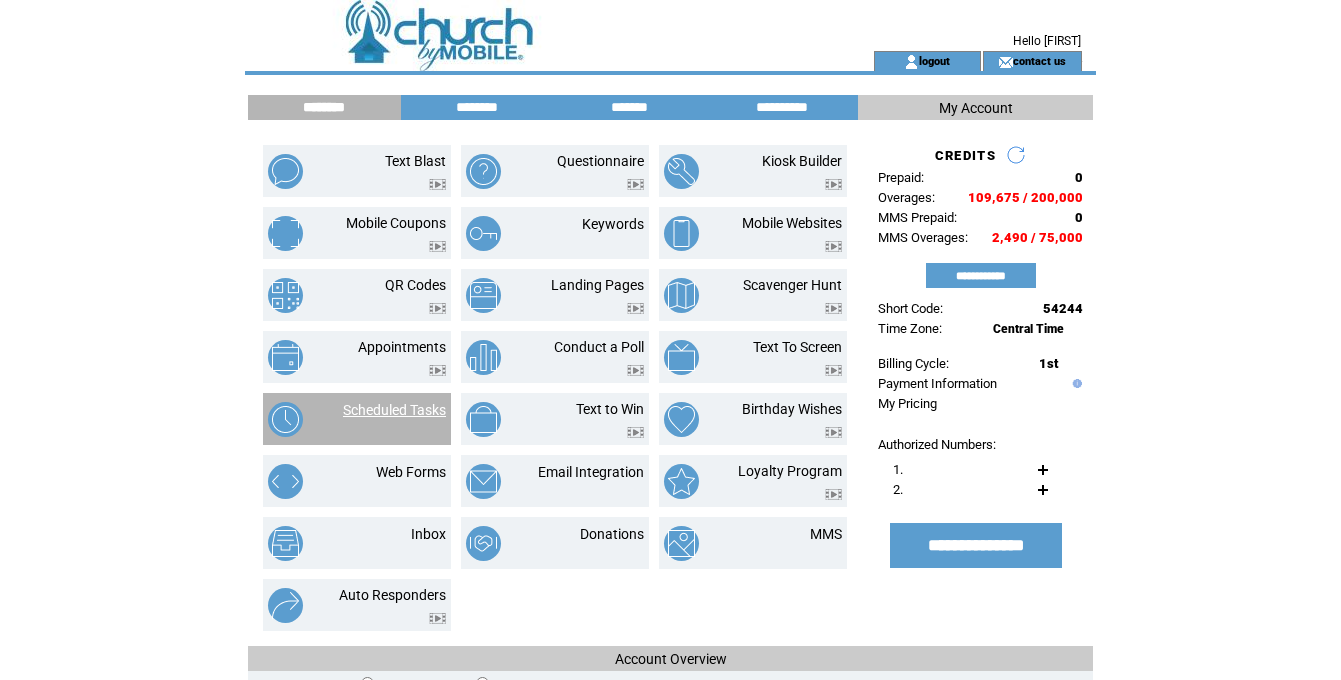 click on "Scheduled Tasks" at bounding box center [394, 410] 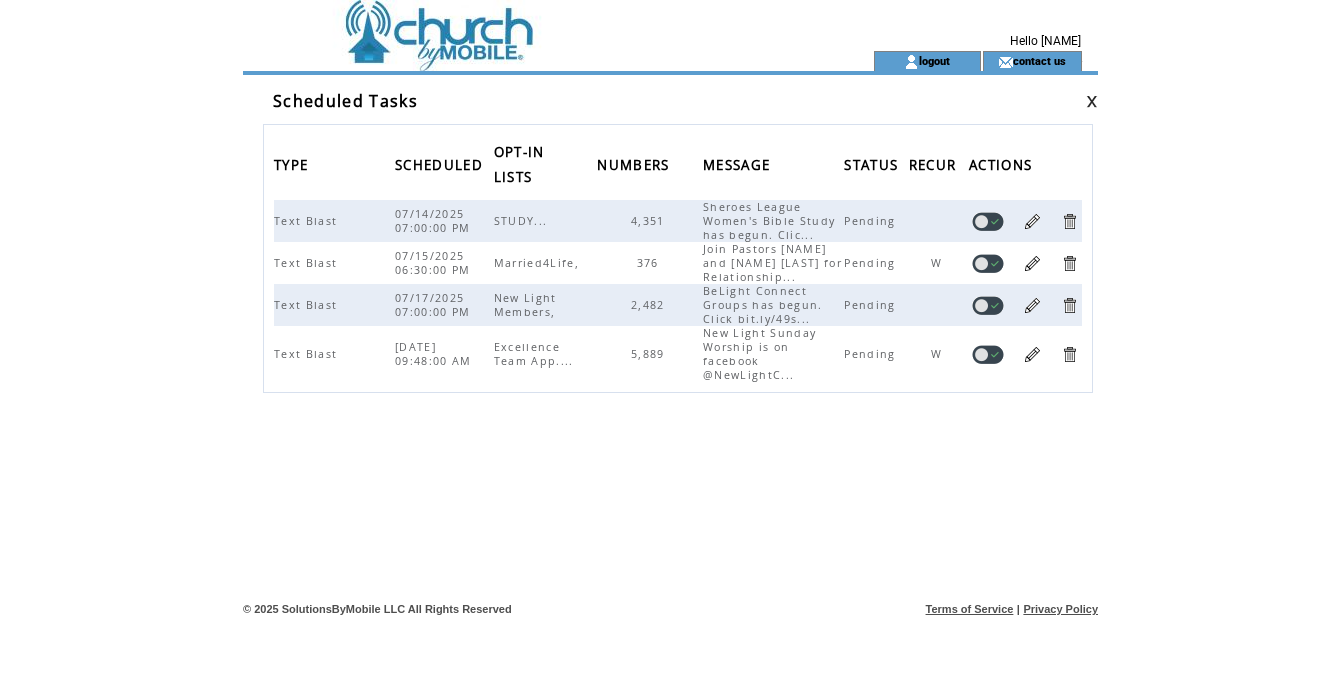 scroll, scrollTop: 0, scrollLeft: 0, axis: both 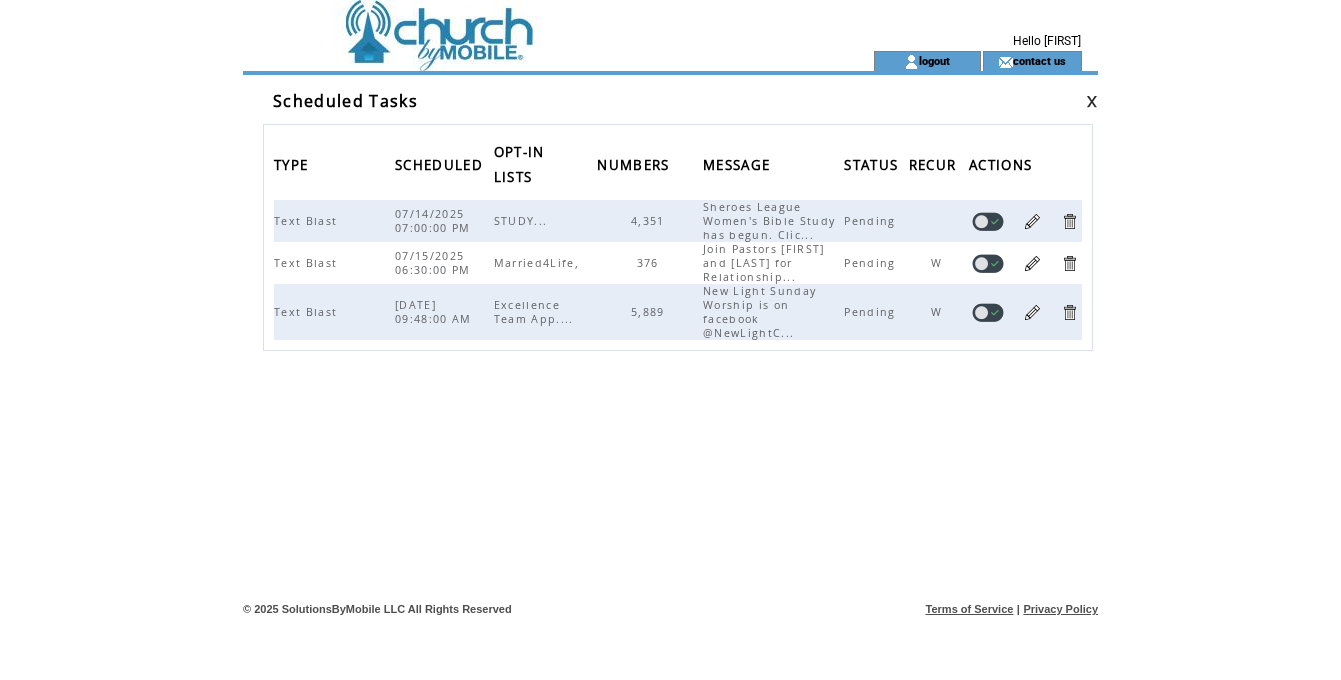 click at bounding box center (1032, 221) 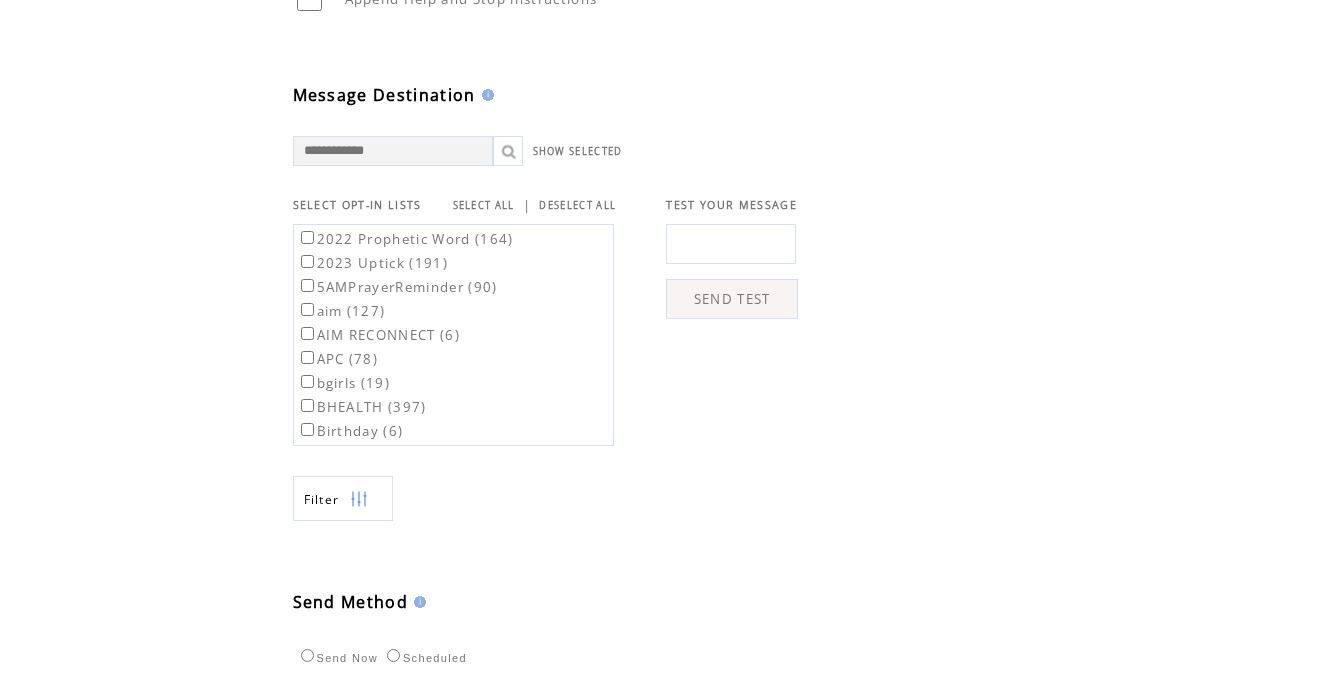 scroll, scrollTop: 487, scrollLeft: 0, axis: vertical 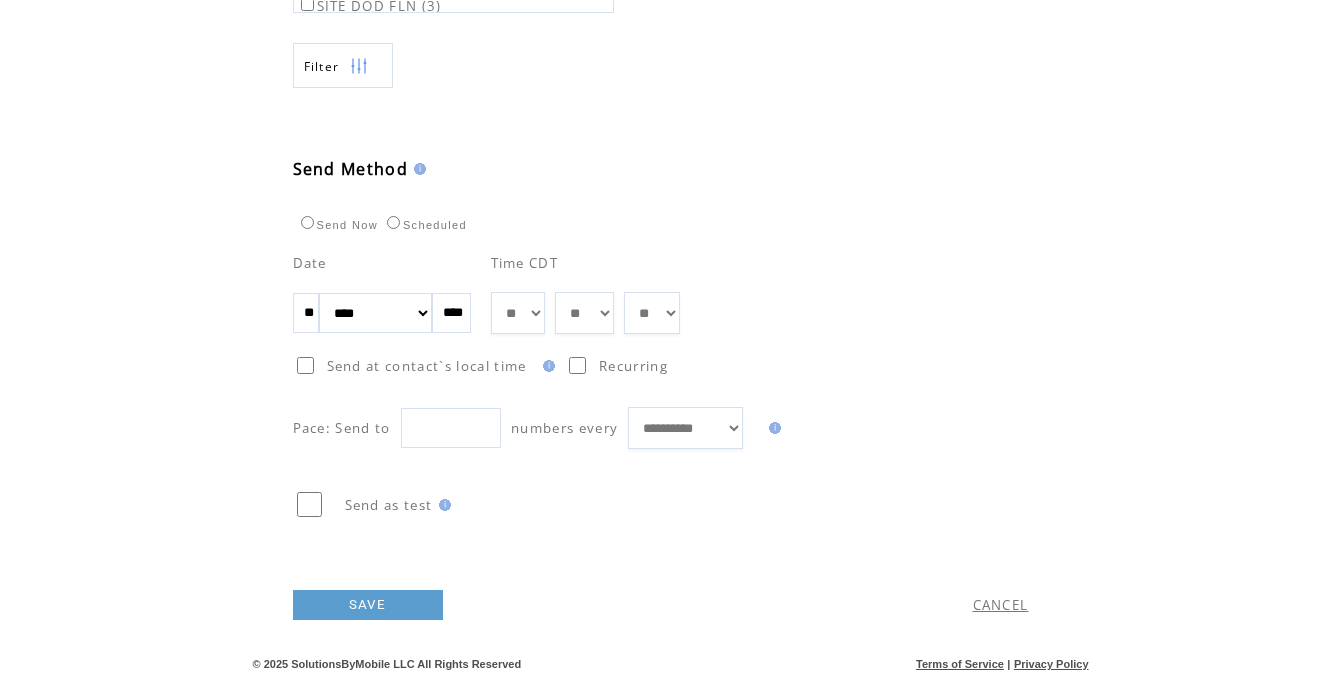 click on "SAVE" at bounding box center [368, 605] 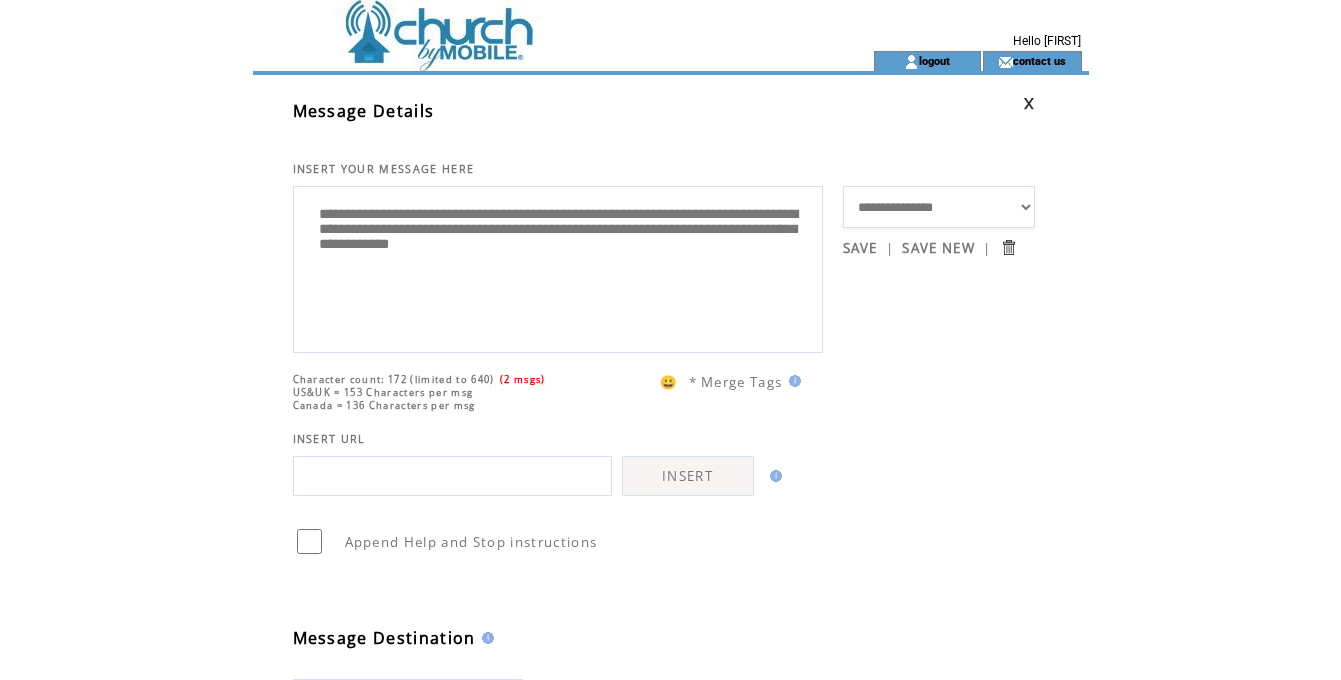 scroll, scrollTop: 1, scrollLeft: 0, axis: vertical 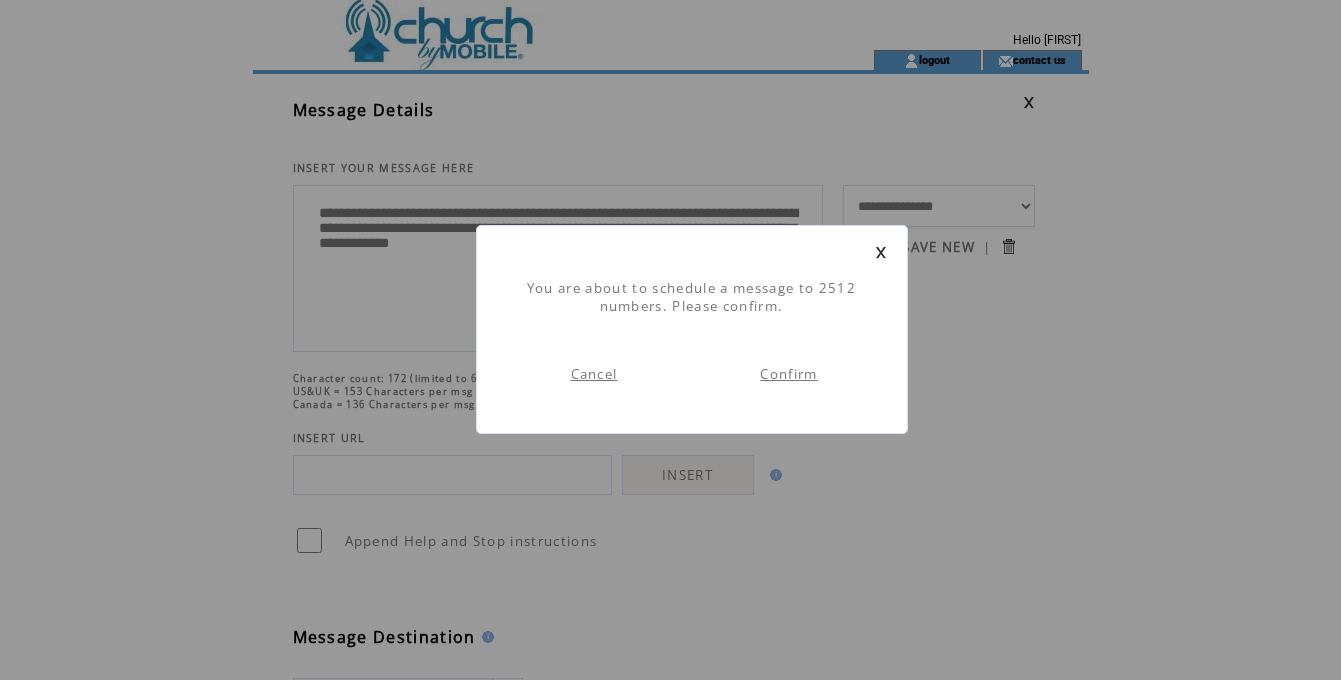 click on "Confirm" at bounding box center (788, 374) 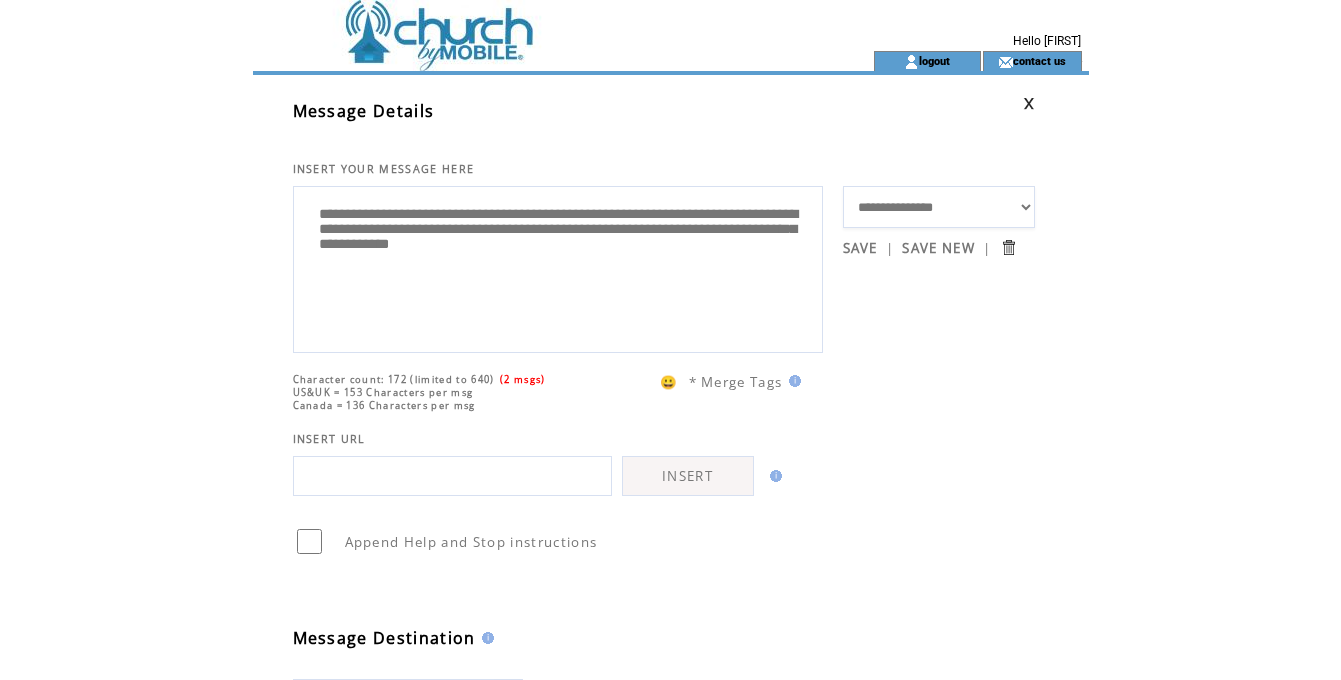 scroll, scrollTop: 1, scrollLeft: 0, axis: vertical 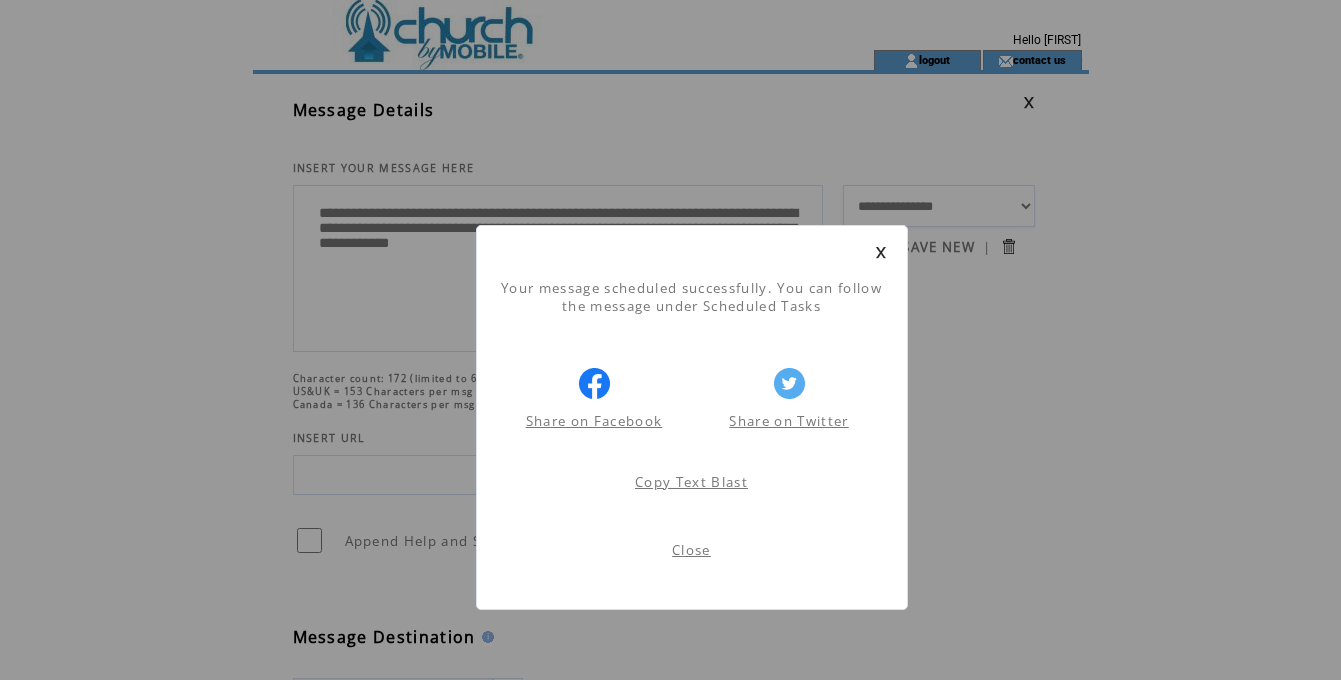 click on "Close" at bounding box center [691, 550] 